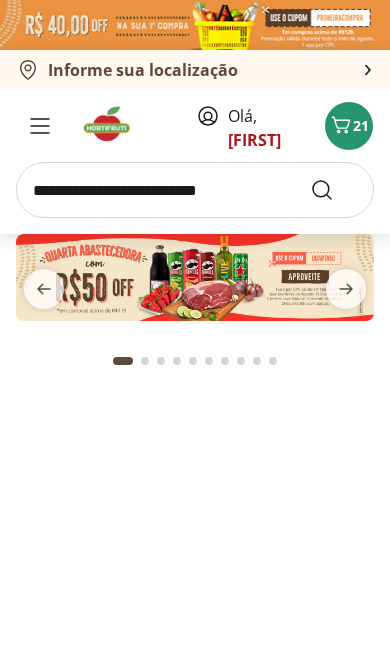 scroll, scrollTop: 0, scrollLeft: 0, axis: both 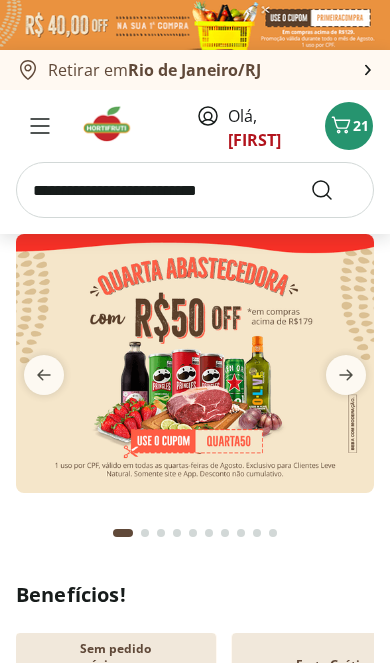 click at bounding box center [195, 25] 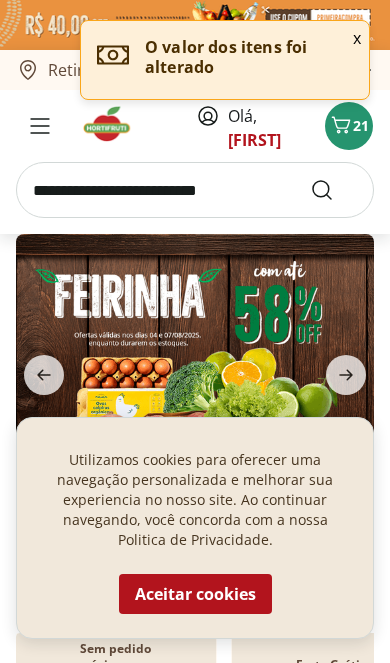 click on "21" at bounding box center [361, 125] 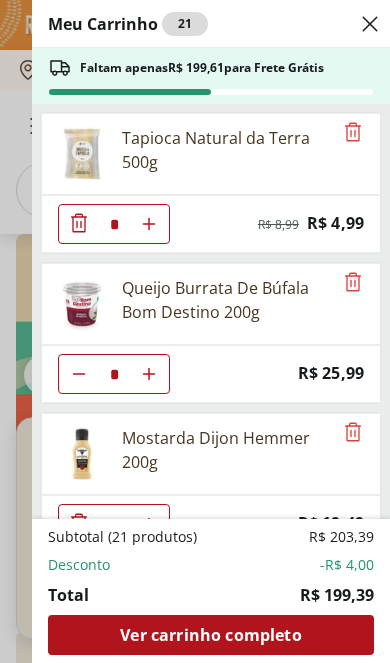 click 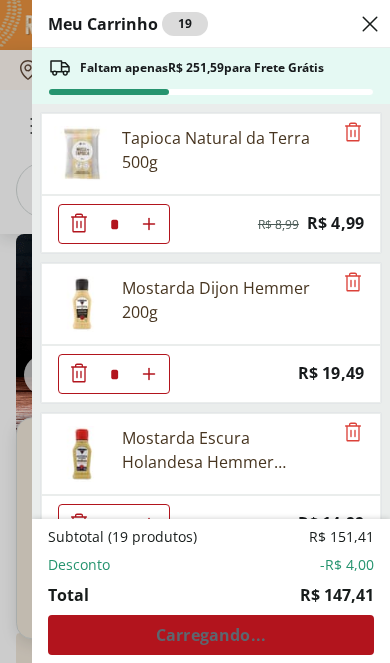 click 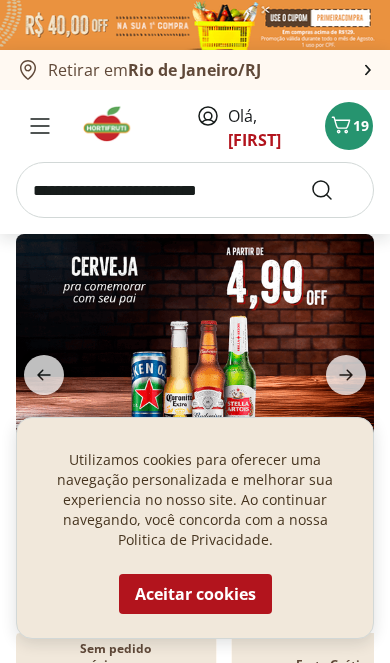 click at bounding box center [40, 126] 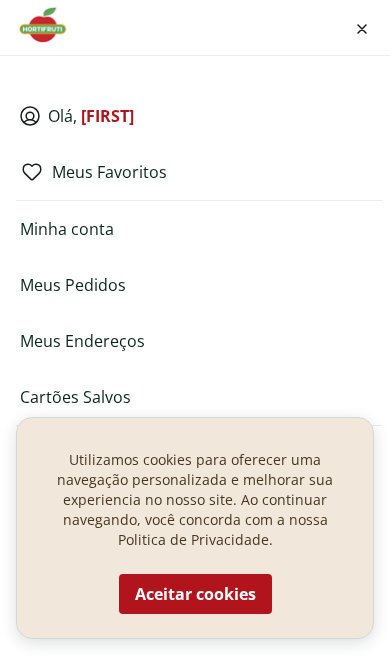 click on "Aceitar cookies" at bounding box center [195, 594] 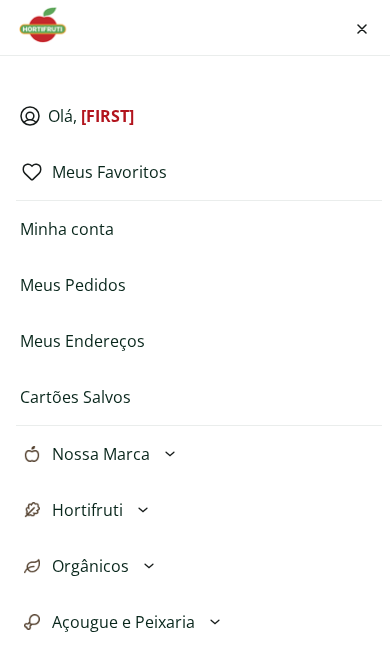 click on "Meus Pedidos" at bounding box center [73, 285] 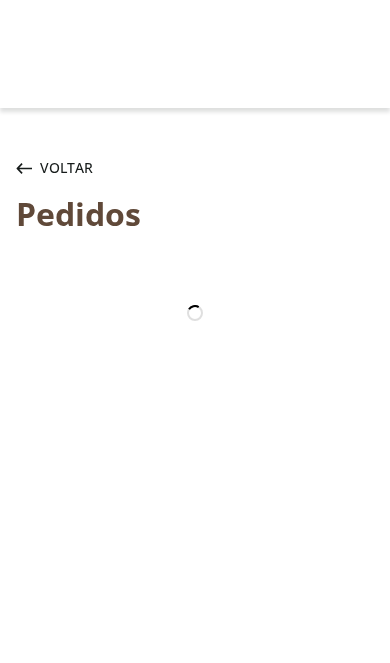 scroll, scrollTop: 0, scrollLeft: 0, axis: both 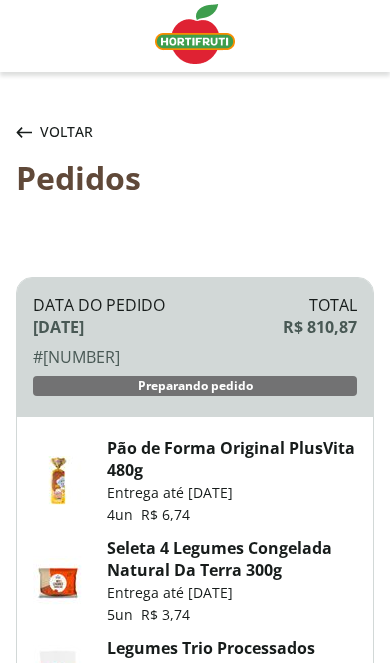 click 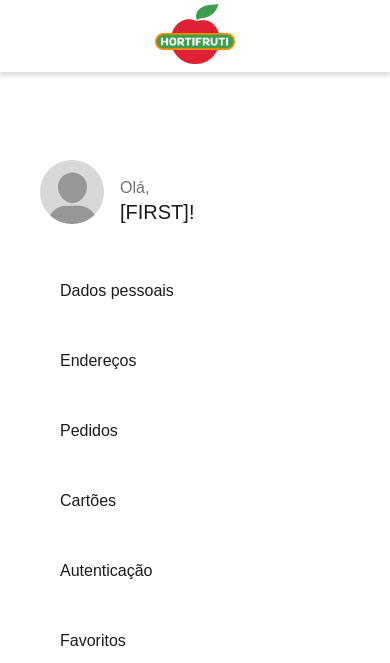 click at bounding box center (195, 34) 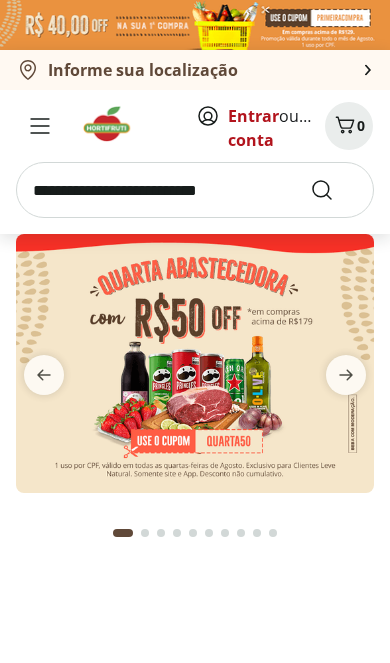 scroll, scrollTop: 0, scrollLeft: 0, axis: both 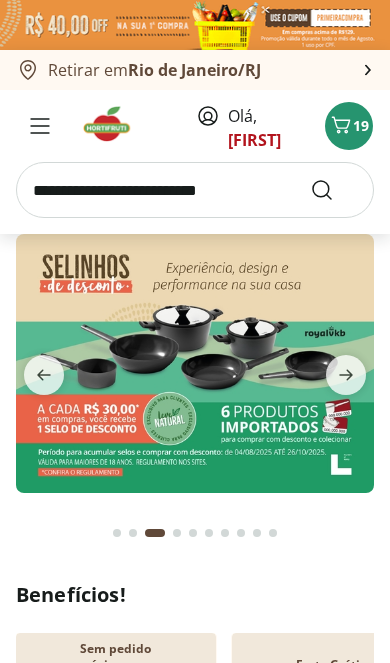 click 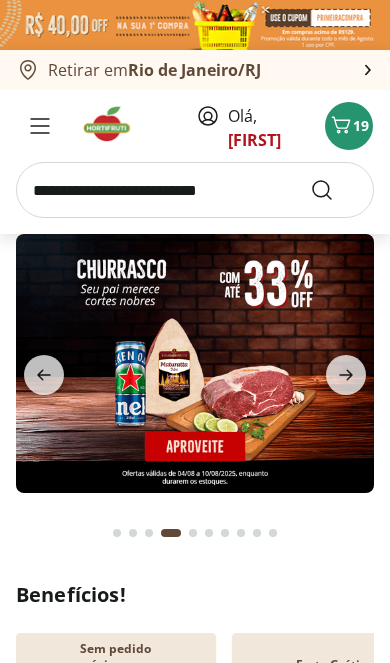click at bounding box center [346, 375] 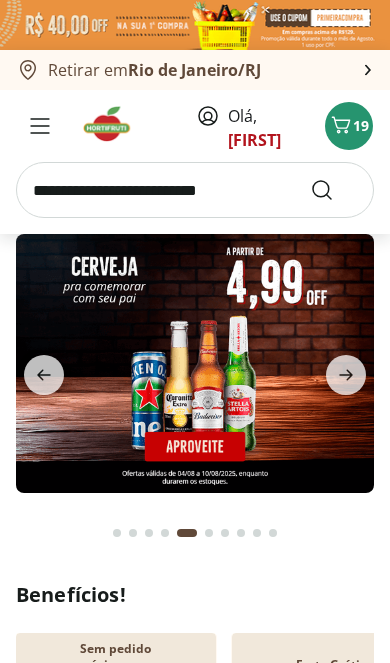 click at bounding box center [346, 375] 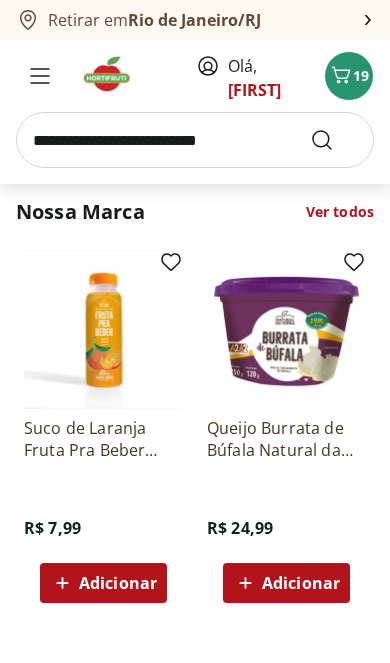 scroll, scrollTop: 2657, scrollLeft: 0, axis: vertical 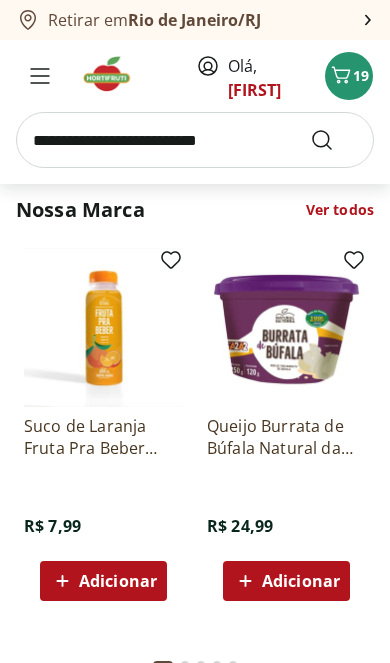 click on "19" at bounding box center [361, 75] 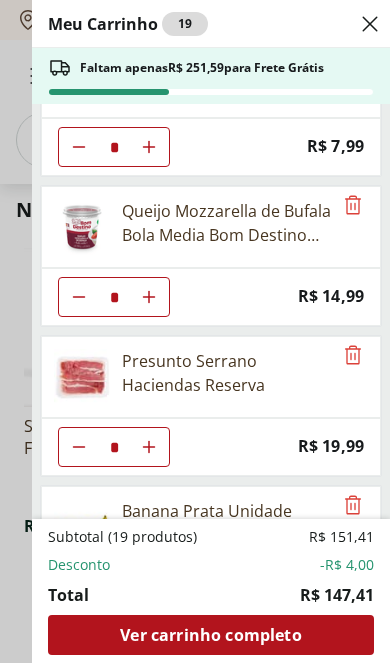 scroll, scrollTop: 526, scrollLeft: 0, axis: vertical 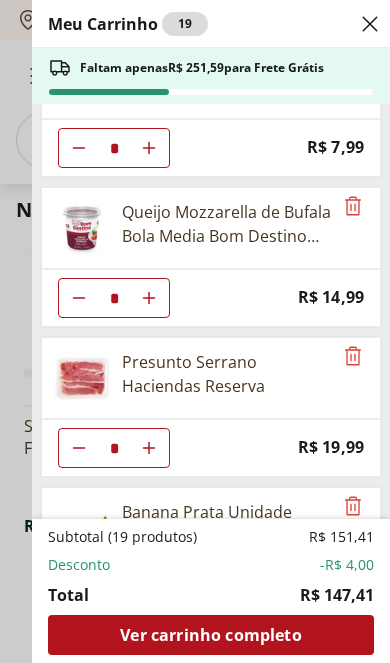 click at bounding box center [149, -302] 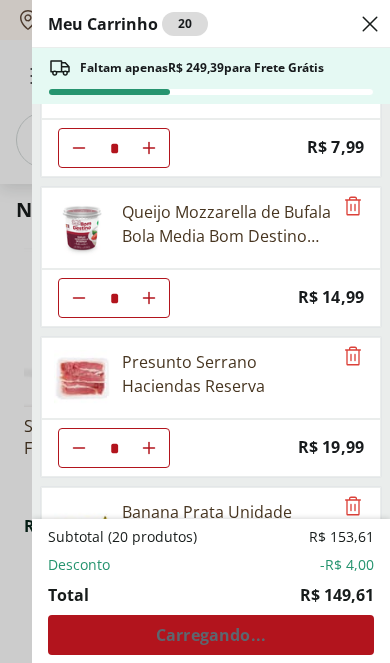 click at bounding box center [149, -302] 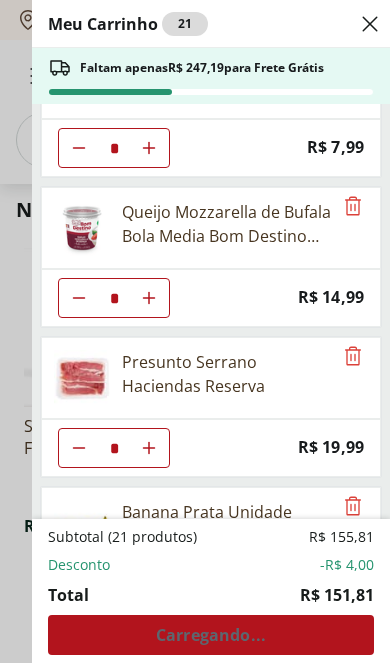 click at bounding box center (149, -302) 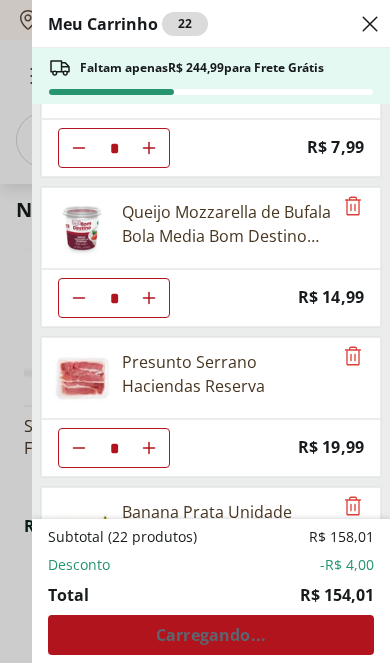 click at bounding box center (149, -302) 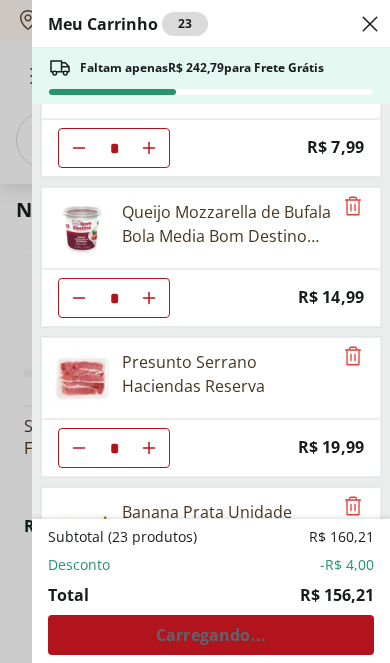 click at bounding box center (149, -302) 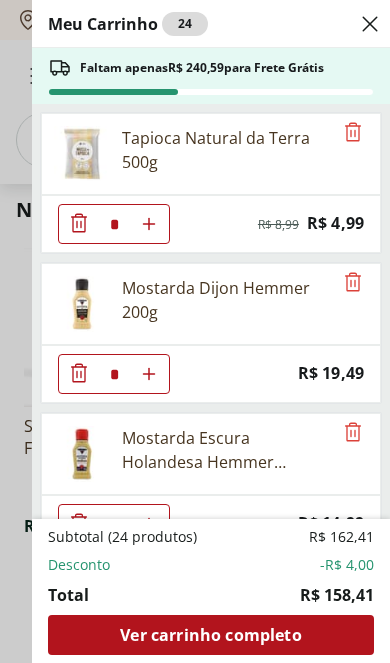 scroll, scrollTop: 0, scrollLeft: 0, axis: both 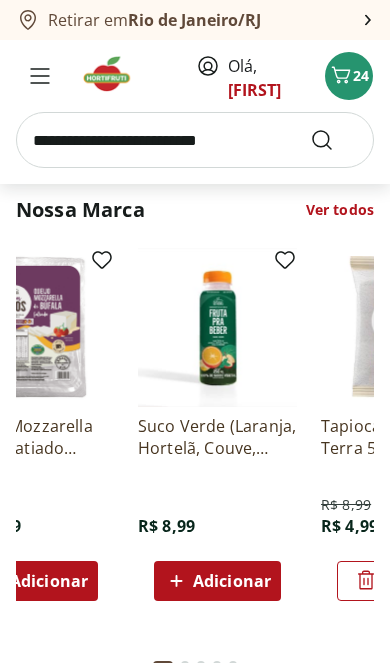 click at bounding box center (195, 140) 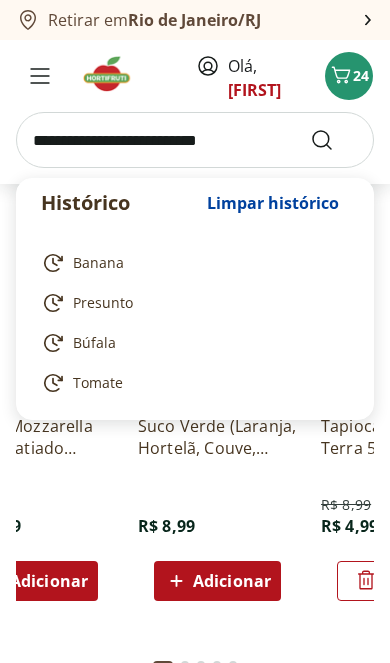 scroll, scrollTop: 2597, scrollLeft: 0, axis: vertical 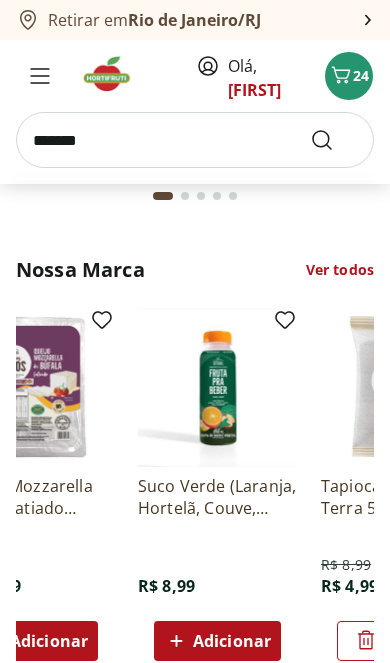 type on "*******" 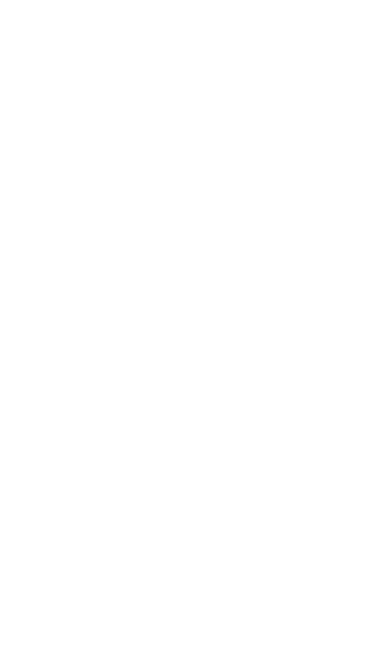 scroll, scrollTop: 33, scrollLeft: 0, axis: vertical 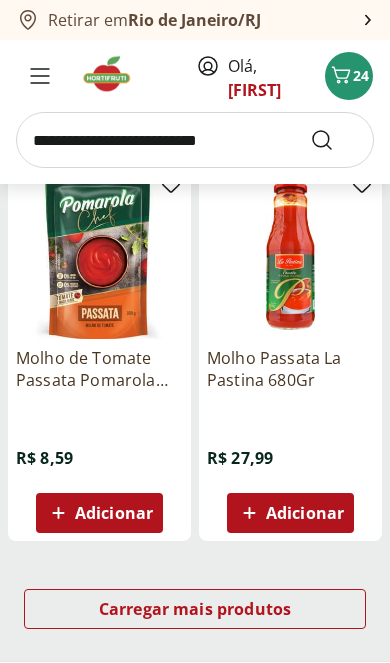 click on "Carregar mais produtos" at bounding box center (195, 609) 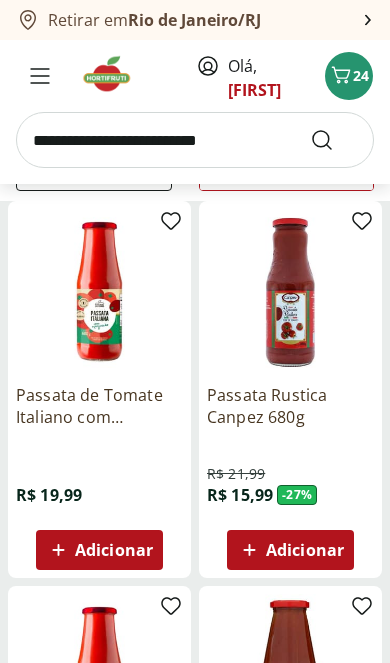 scroll, scrollTop: 230, scrollLeft: 0, axis: vertical 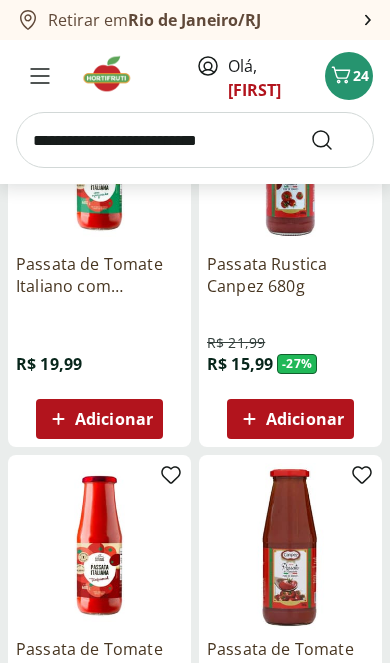click at bounding box center [99, 161] 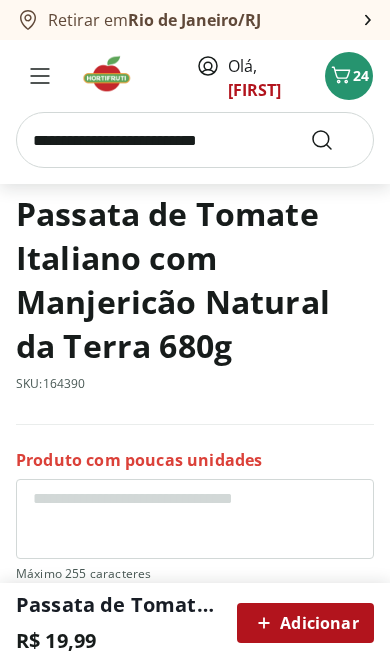 scroll, scrollTop: 485, scrollLeft: 0, axis: vertical 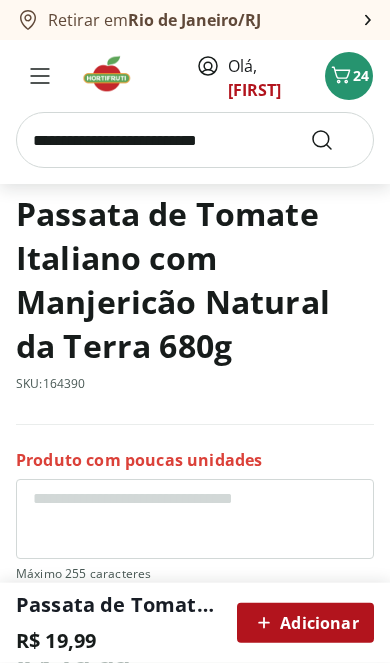 click on "Adicionar" at bounding box center (305, 623) 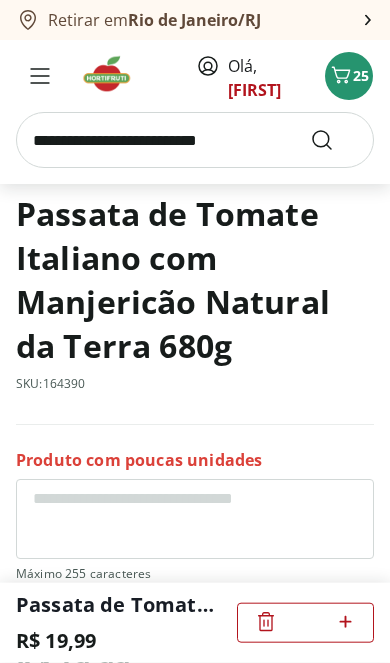click 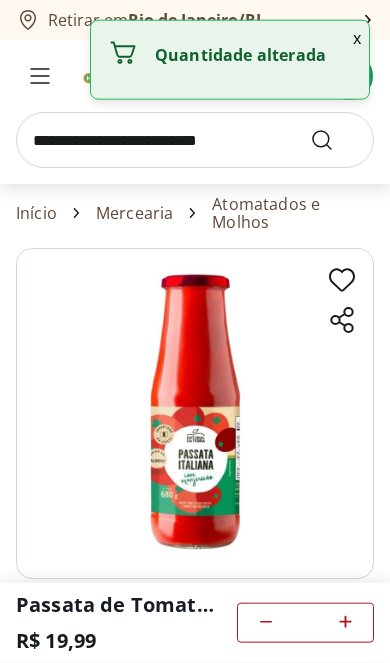 scroll, scrollTop: 0, scrollLeft: 0, axis: both 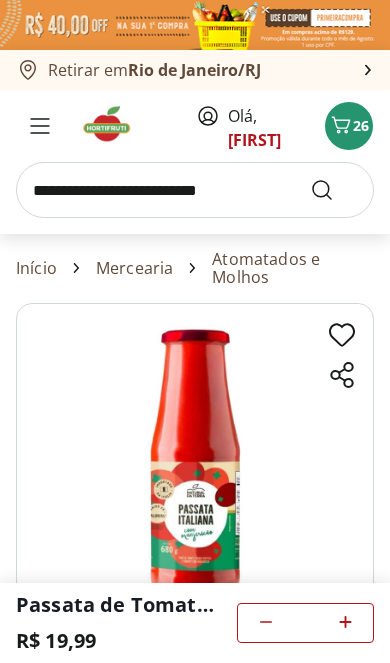 click 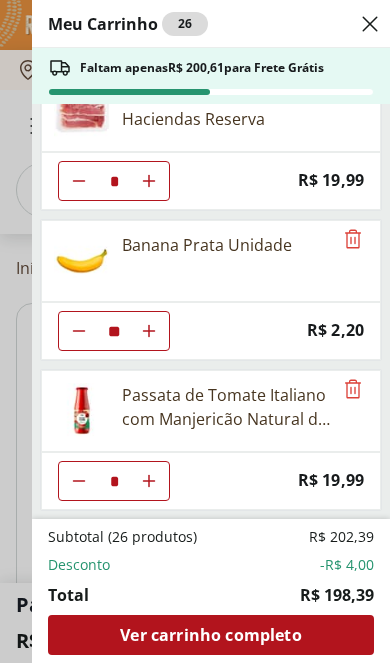 scroll, scrollTop: 793, scrollLeft: 0, axis: vertical 